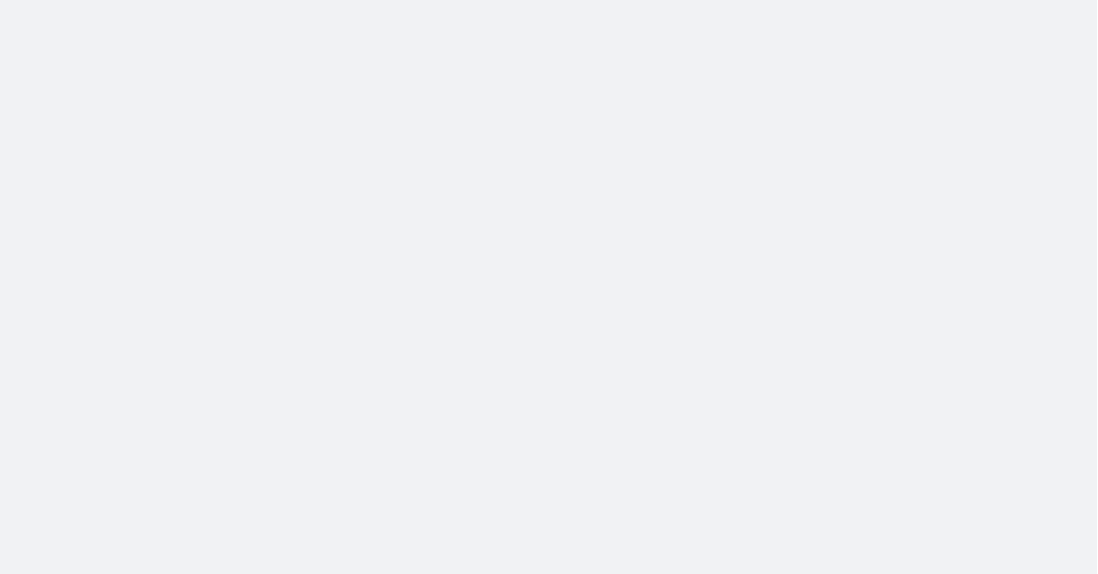 scroll, scrollTop: 0, scrollLeft: 0, axis: both 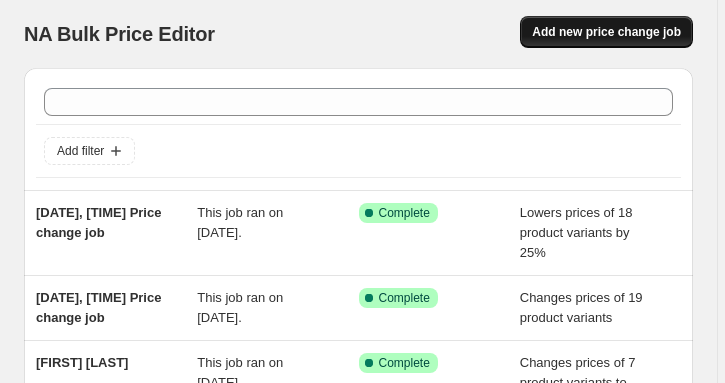 click on "Add new price change job" at bounding box center [606, 32] 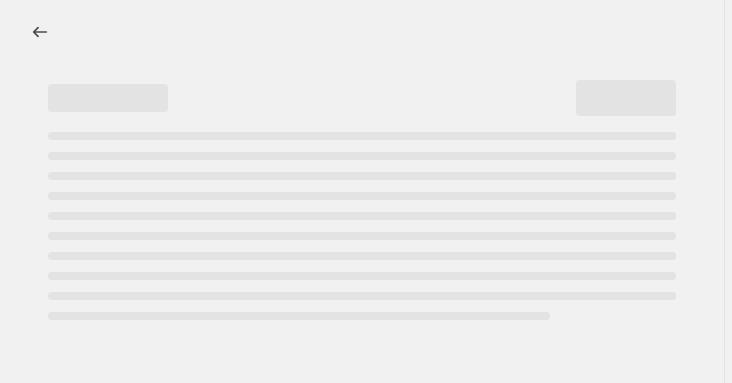select on "percentage" 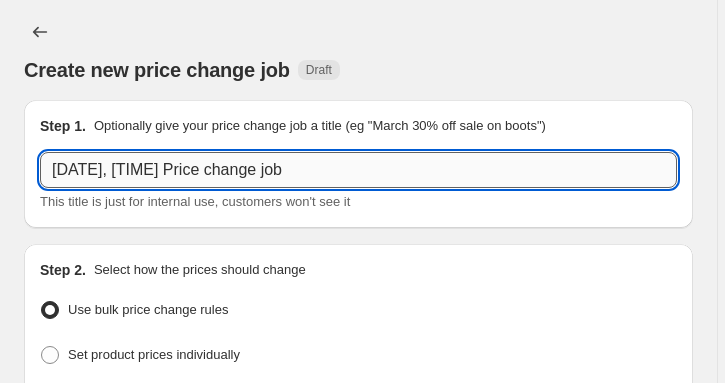 click on "[DATE], [TIME] Price change job" at bounding box center (358, 170) 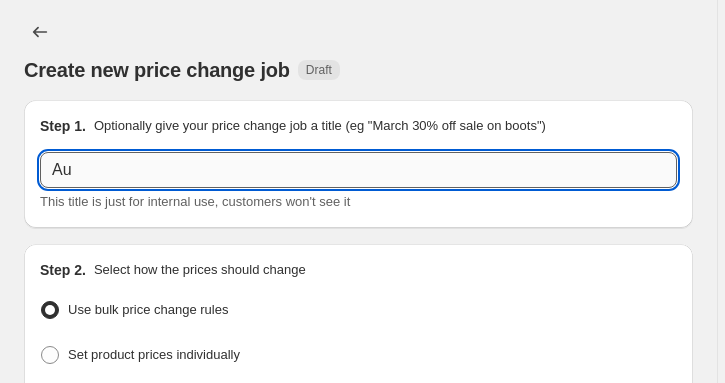 type on "A" 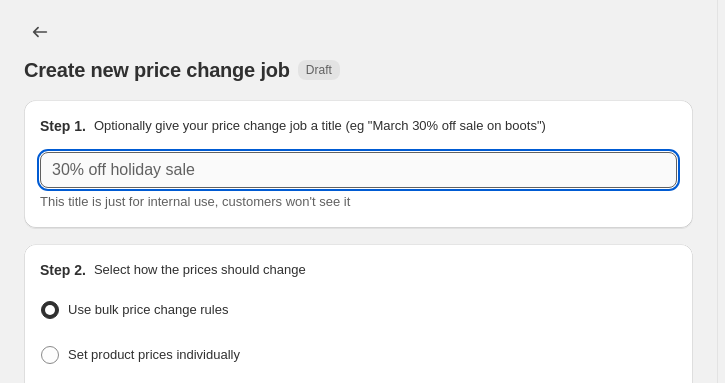 type on "3" 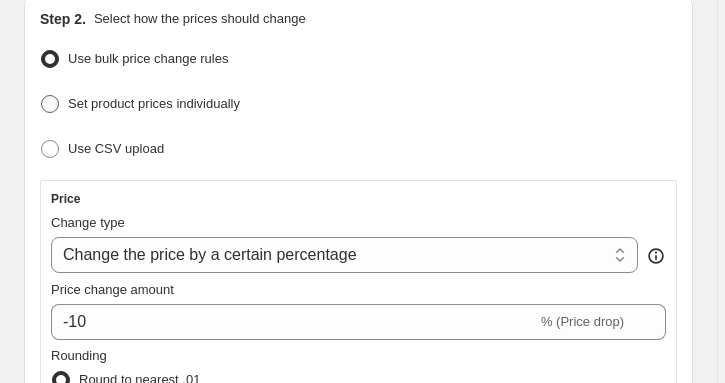 scroll, scrollTop: 266, scrollLeft: 0, axis: vertical 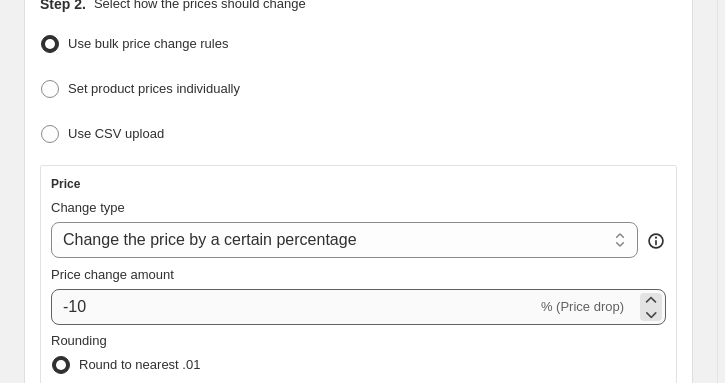 type on "$30" 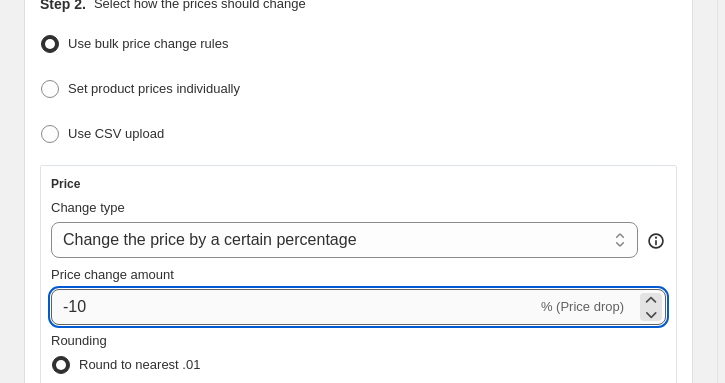 drag, startPoint x: 72, startPoint y: 308, endPoint x: 117, endPoint y: 305, distance: 45.099888 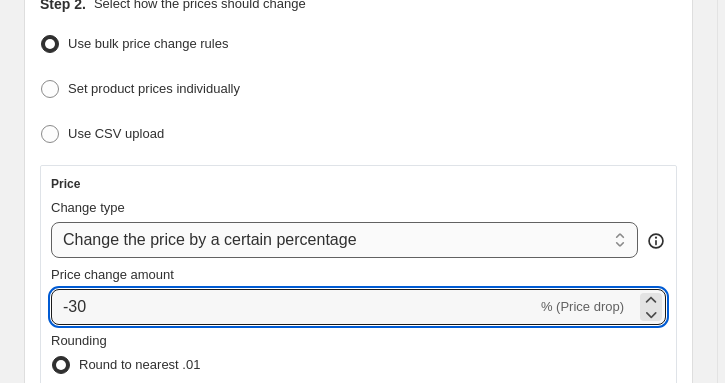 type on "-30" 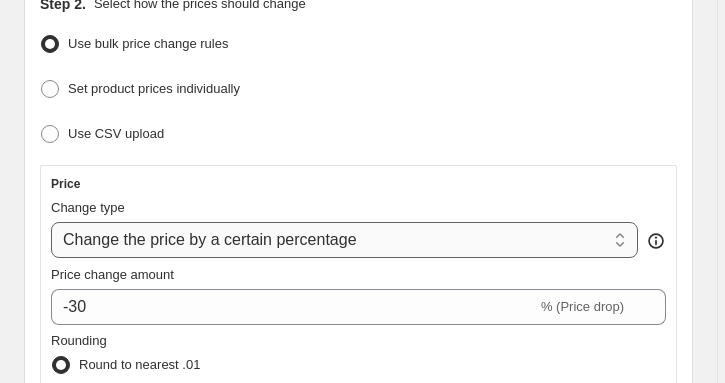 select on "to" 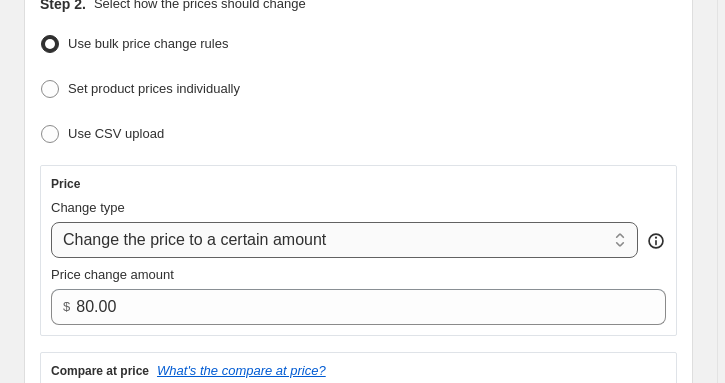 click on "Change the price to a certain amount Change the price by a certain amount Change the price by a certain percentage Change the price to the current compare at price (price before sale) Change the price by a certain amount relative to the compare at price Change the price by a certain percentage relative to the compare at price Don't change the price Change the price by a certain percentage relative to the cost per item Change price to certain cost margin" at bounding box center (344, 240) 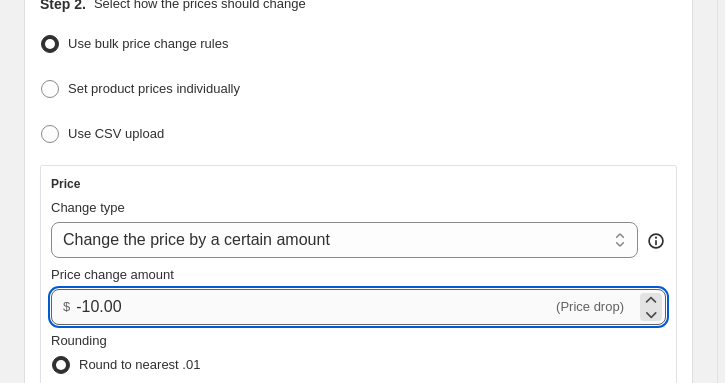 drag, startPoint x: 86, startPoint y: 301, endPoint x: 196, endPoint y: 301, distance: 110 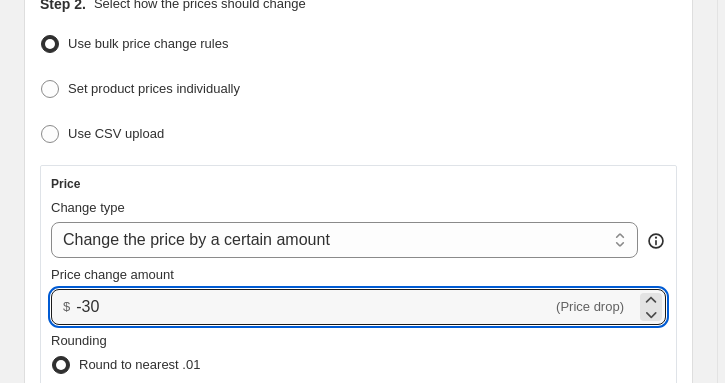 type on "-30.00" 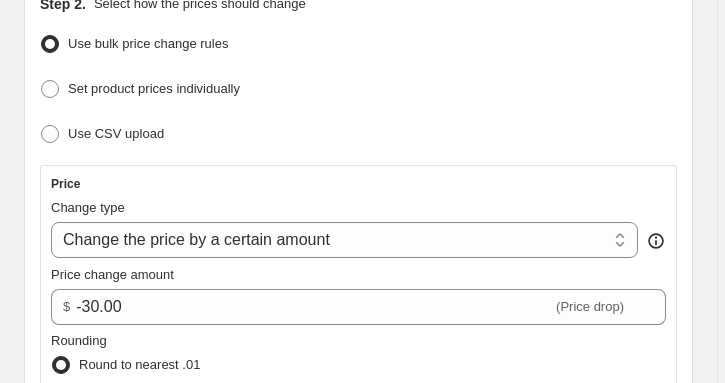 click on "Use CSV upload" at bounding box center [358, 134] 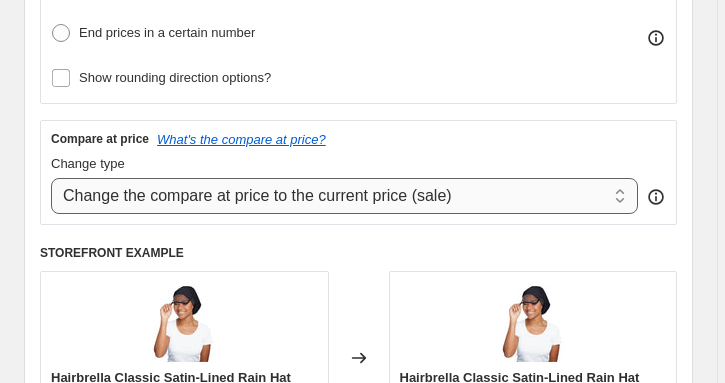 scroll, scrollTop: 800, scrollLeft: 0, axis: vertical 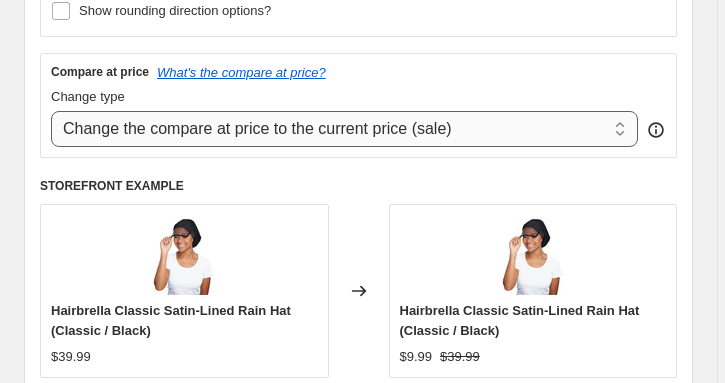 click on "Change the compare at price to the current price (sale) Change the compare at price to a certain amount Change the compare at price by a certain amount Change the compare at price by a certain percentage Change the compare at price by a certain amount relative to the actual price Change the compare at price by a certain percentage relative to the actual price Don't change the compare at price Remove the compare at price" at bounding box center [344, 129] 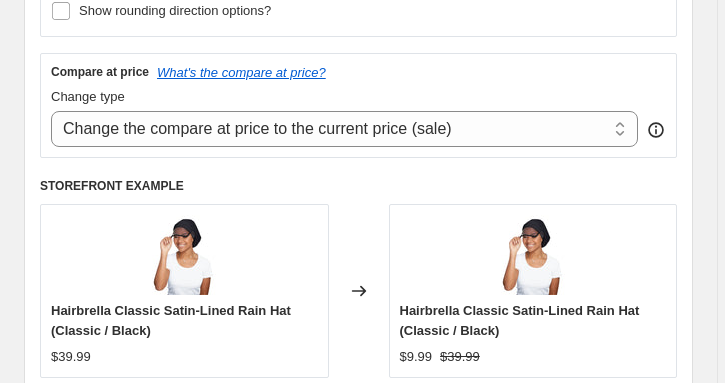 click on "Compare at price What's the compare at price?" at bounding box center [358, 72] 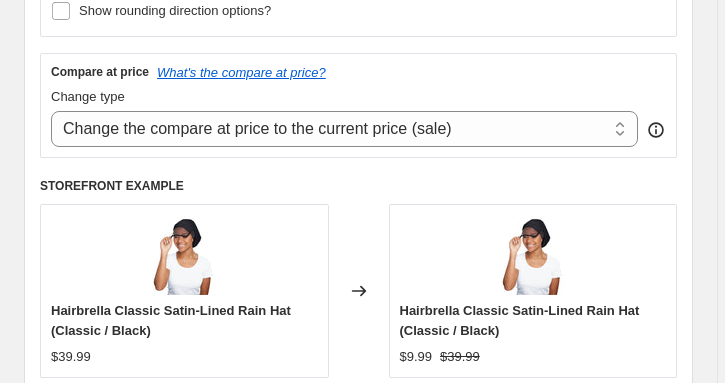 click on "Compare at price What's the compare at price? Change type Change the compare at price to the current price (sale) Change the compare at price to a certain amount Change the compare at price by a certain amount Change the compare at price by a certain percentage Change the compare at price by a certain amount relative to the actual price Change the compare at price by a certain percentage relative to the actual price Don't change the compare at price Remove the compare at price Change the compare at price to the current price (sale)" at bounding box center (358, 105) 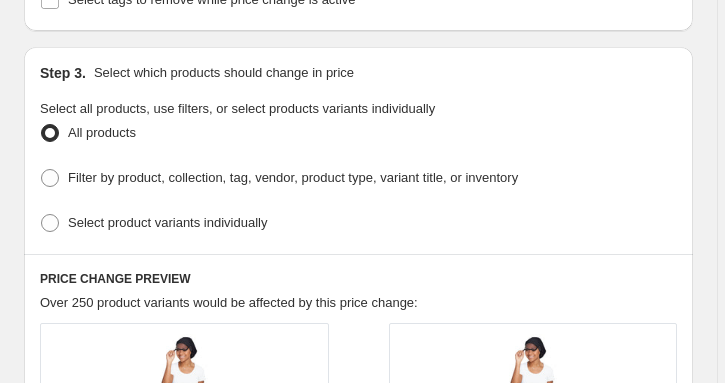 scroll, scrollTop: 1333, scrollLeft: 0, axis: vertical 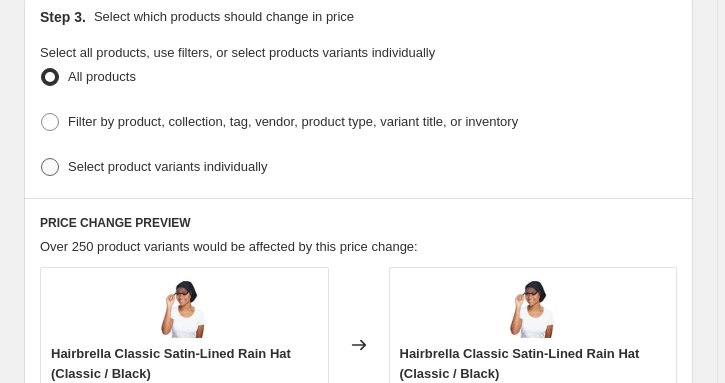 click on "Select product variants individually" at bounding box center (153, 167) 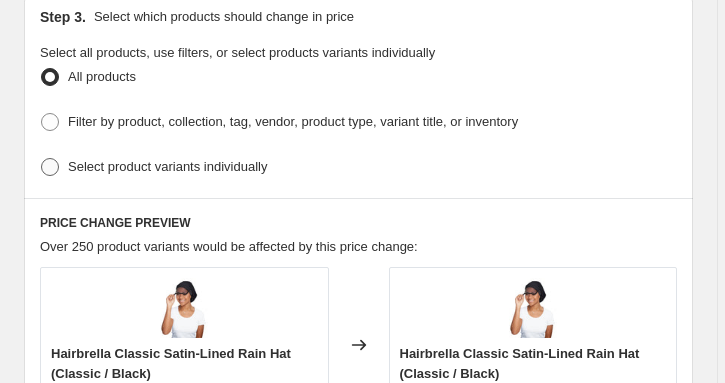 radio on "true" 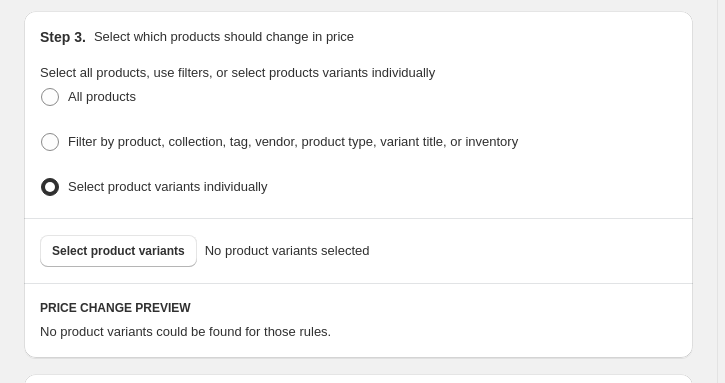 scroll, scrollTop: 1333, scrollLeft: 0, axis: vertical 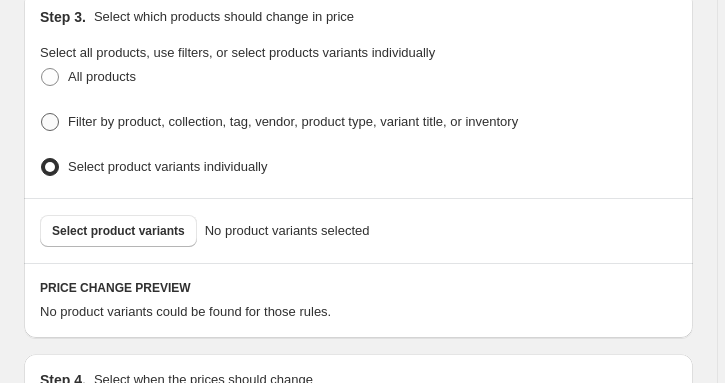 click at bounding box center (50, 122) 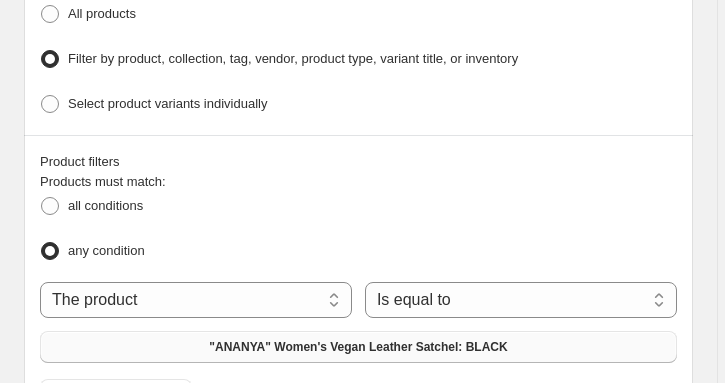 scroll, scrollTop: 1466, scrollLeft: 0, axis: vertical 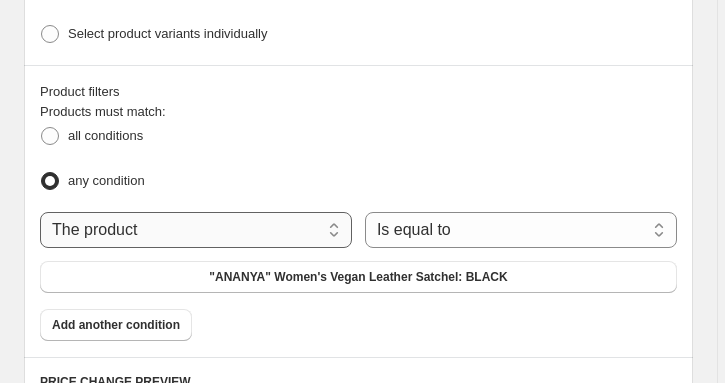 click on "The product The product's collection The product's tag The product's vendor The product's type The product's status The variant's title Inventory quantity" at bounding box center [196, 230] 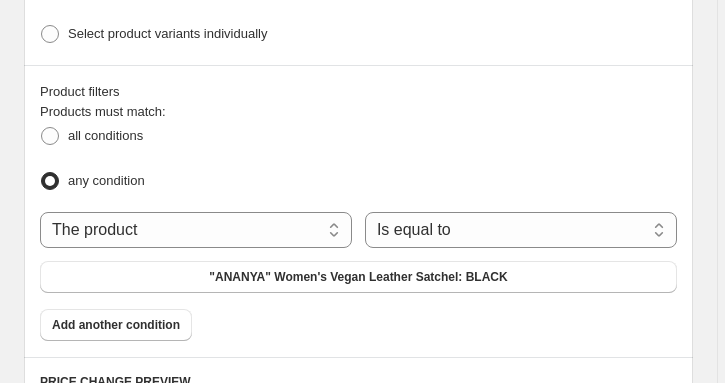 click on "all conditions any condition" at bounding box center [358, 159] 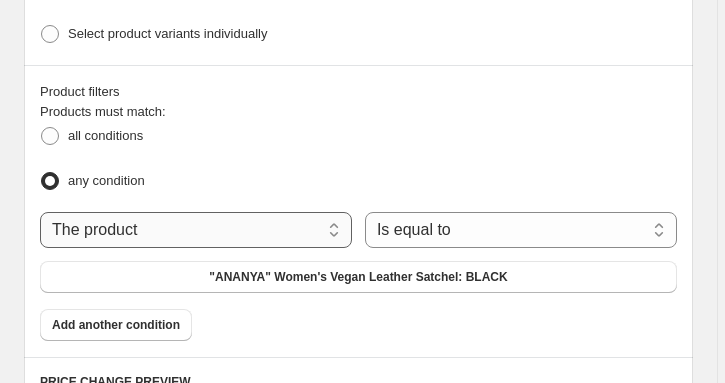 click on "The product The product's collection The product's tag The product's vendor The product's type The product's status The variant's title Inventory quantity" at bounding box center (196, 230) 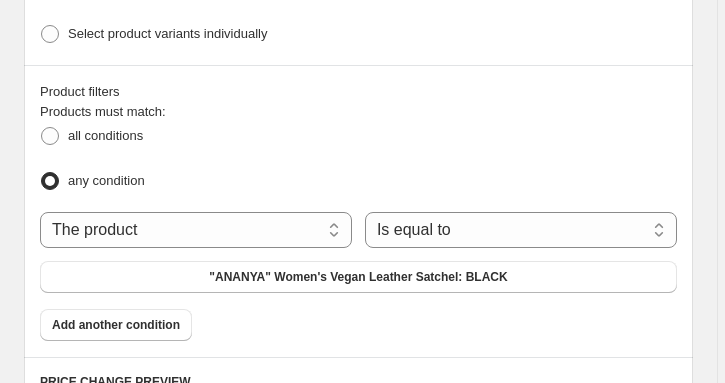 click on "any condition" at bounding box center (358, 181) 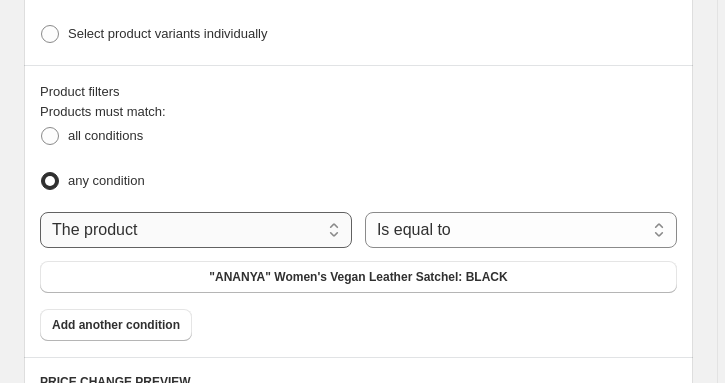 click on "The product The product's collection The product's tag The product's vendor The product's type The product's status The variant's title Inventory quantity" at bounding box center (196, 230) 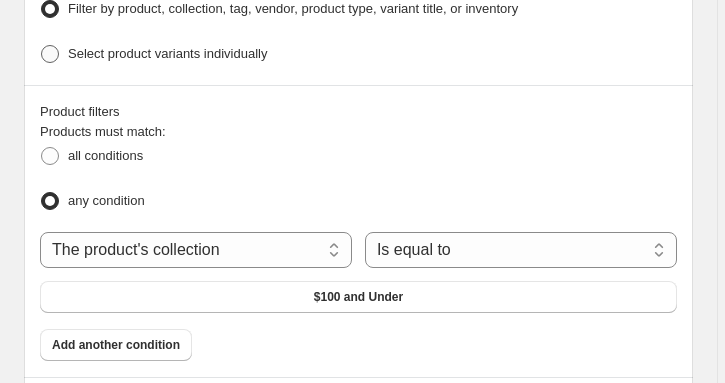 scroll, scrollTop: 1466, scrollLeft: 0, axis: vertical 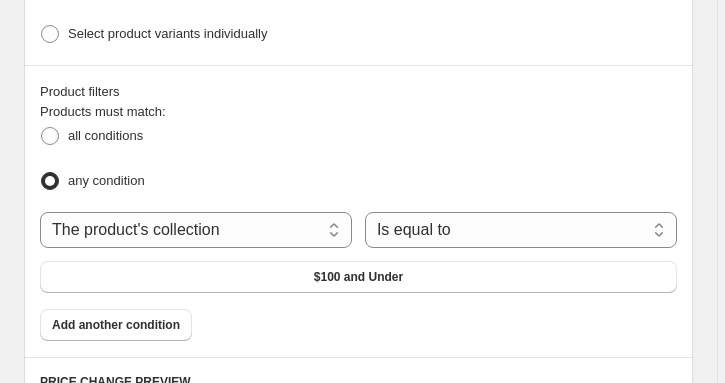 click on "all conditions" at bounding box center (358, 136) 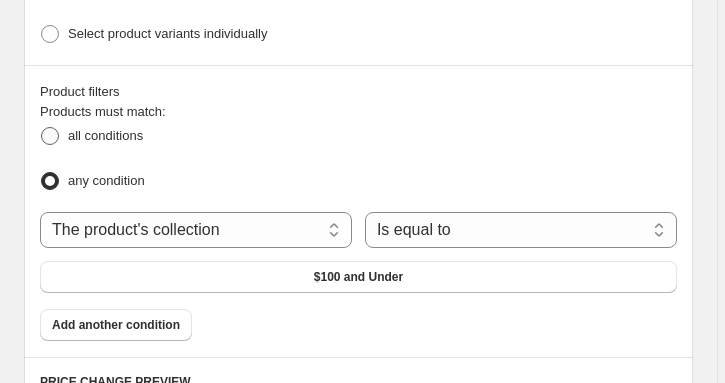 click at bounding box center [50, 136] 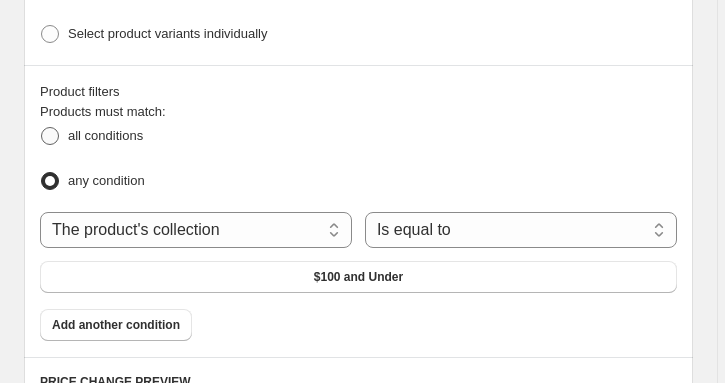 radio on "true" 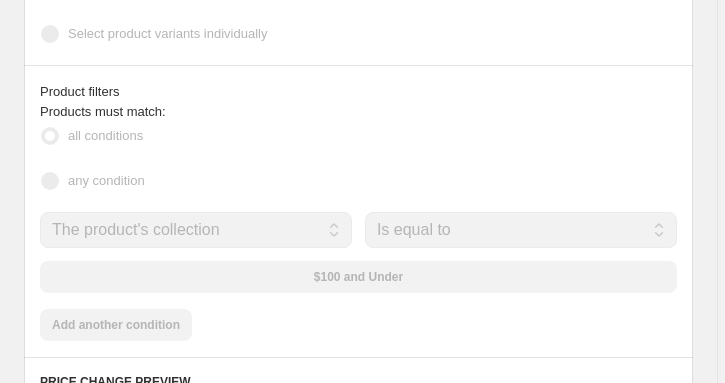 scroll, scrollTop: 1466, scrollLeft: 0, axis: vertical 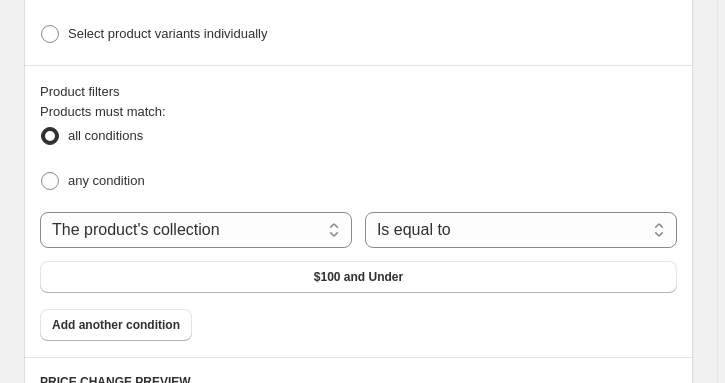 click on "all conditions any condition" at bounding box center (358, 159) 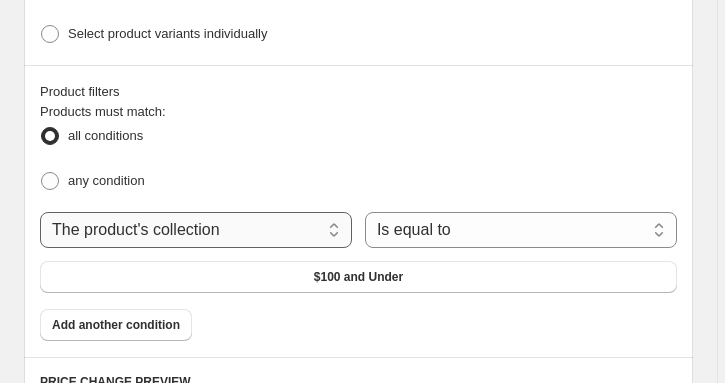 click on "The product The product's collection The product's tag The product's vendor The product's type The product's status The variant's title Inventory quantity" at bounding box center (196, 230) 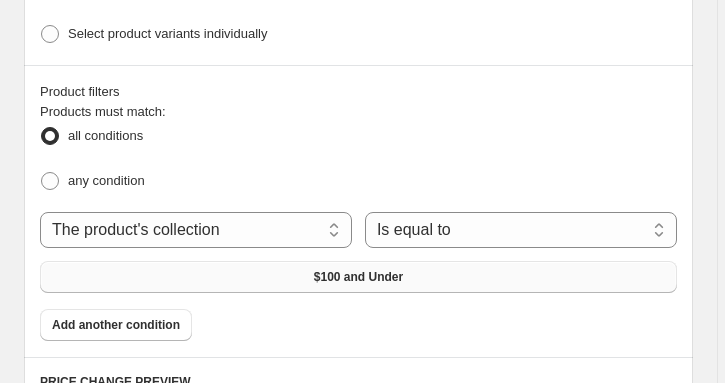 click on "$100 and Under" at bounding box center [358, 277] 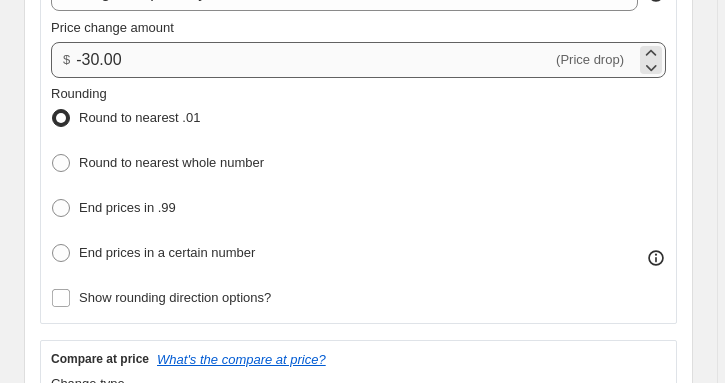 scroll, scrollTop: 313, scrollLeft: 0, axis: vertical 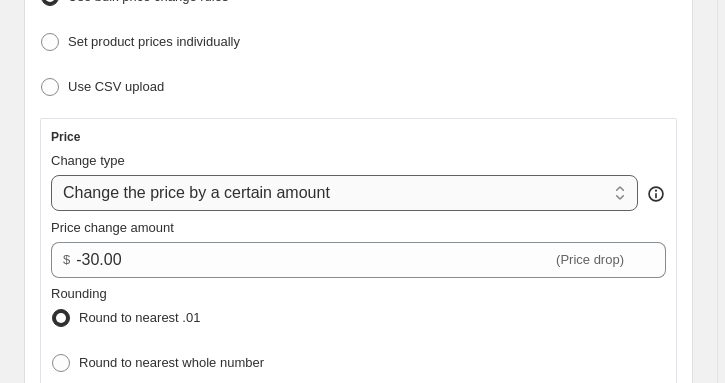 click on "Change the price to a certain amount Change the price by a certain amount Change the price by a certain percentage Change the price to the current compare at price (price before sale) Change the price by a certain amount relative to the compare at price Change the price by a certain percentage relative to the compare at price Don't change the price Change the price by a certain percentage relative to the cost per item Change price to certain cost margin" at bounding box center [344, 193] 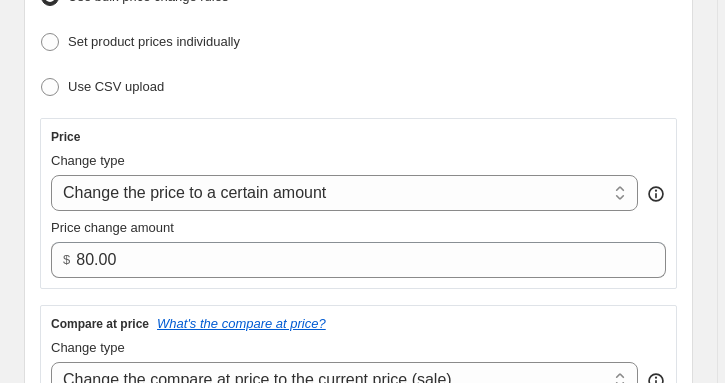 scroll, scrollTop: 179, scrollLeft: 0, axis: vertical 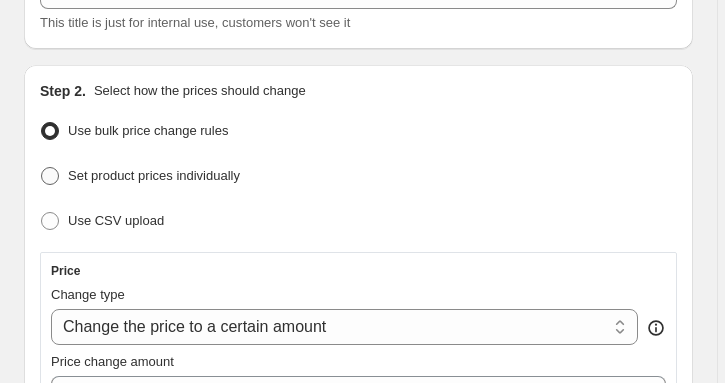 click on "Set product prices individually" at bounding box center [154, 175] 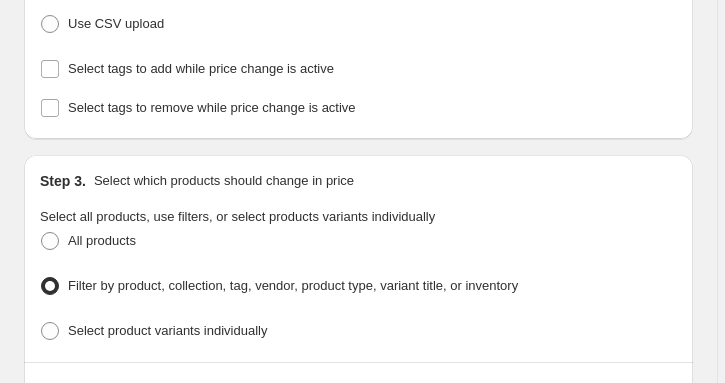 scroll, scrollTop: 513, scrollLeft: 0, axis: vertical 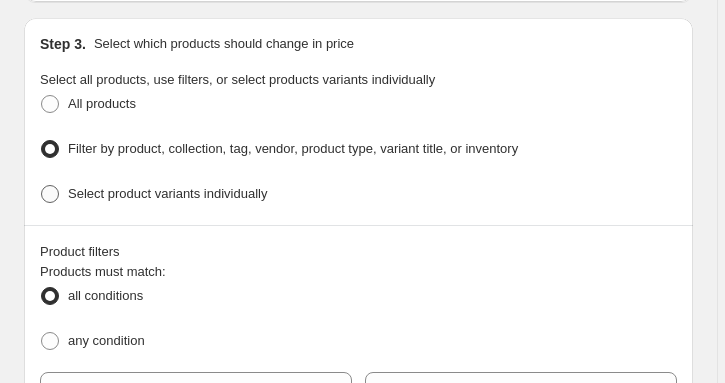 click on "Select product variants individually" at bounding box center (167, 193) 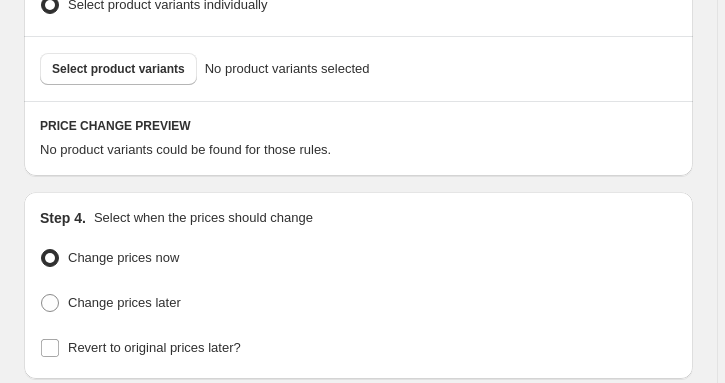 scroll, scrollTop: 713, scrollLeft: 0, axis: vertical 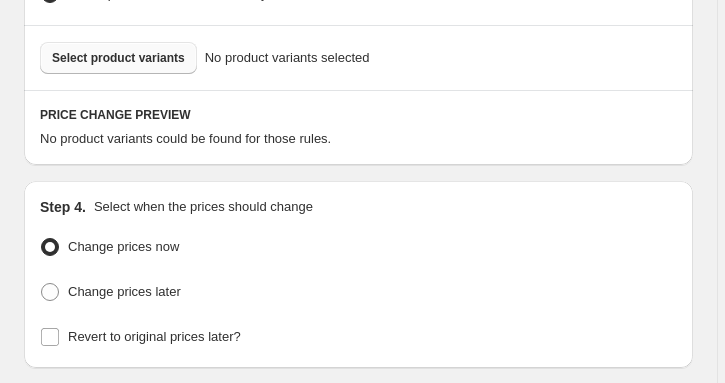 click on "Select product variants" at bounding box center (118, 58) 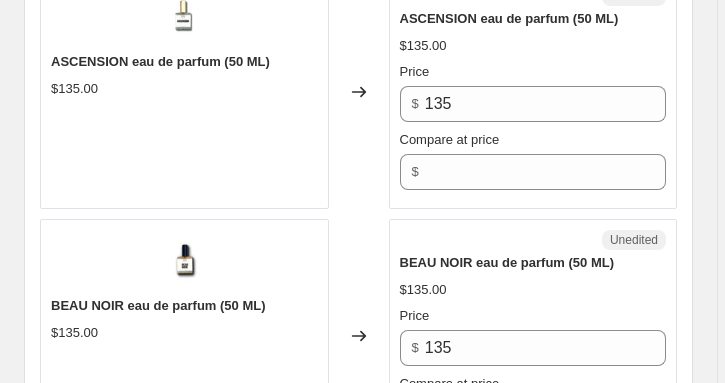 scroll, scrollTop: 913, scrollLeft: 0, axis: vertical 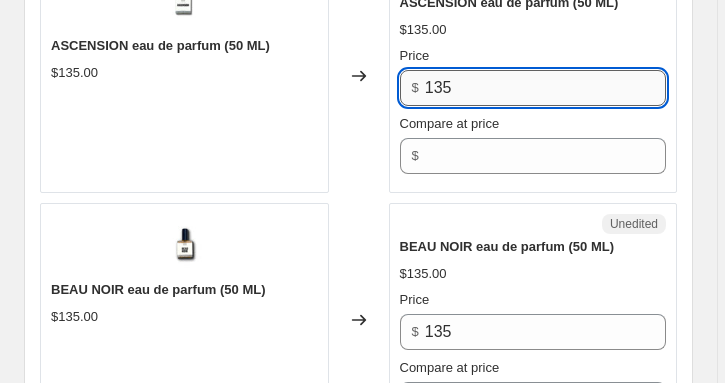 click on "135" at bounding box center [545, 88] 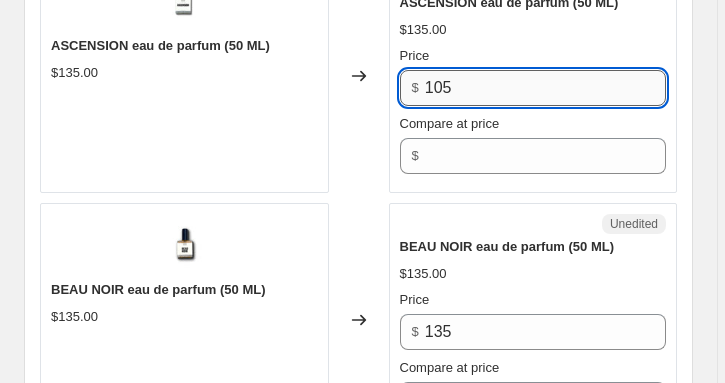 type on "105" 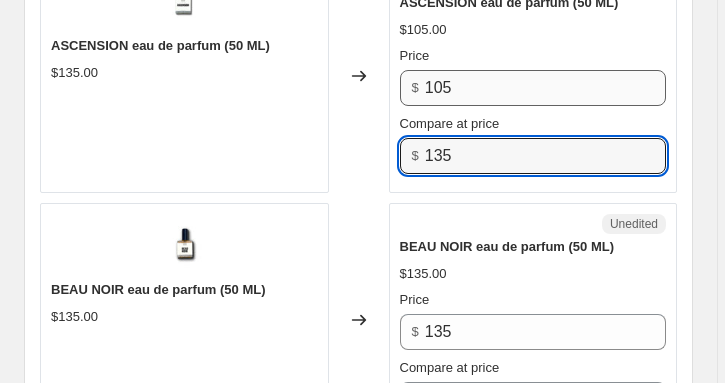 type on "135" 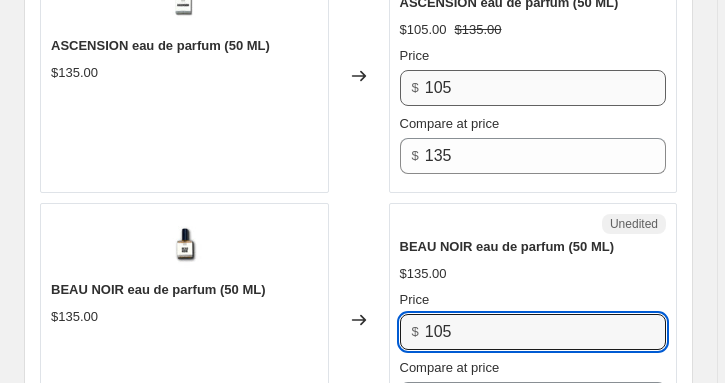type on "105" 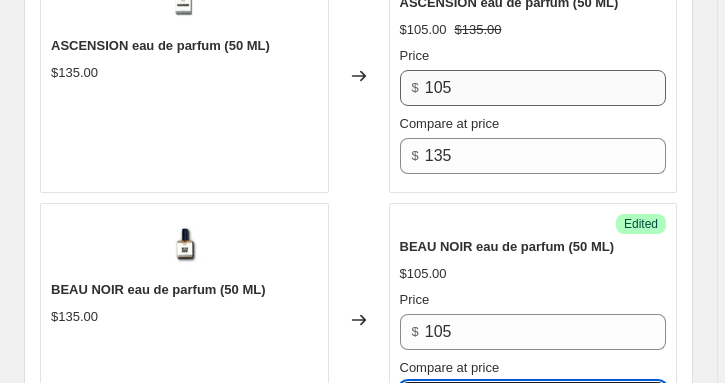 scroll, scrollTop: 938, scrollLeft: 0, axis: vertical 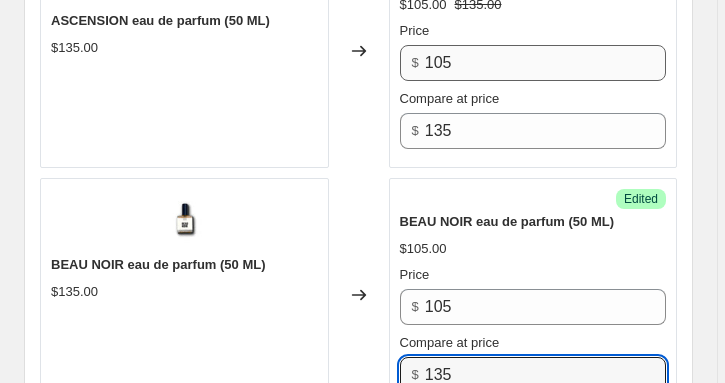 type on "135" 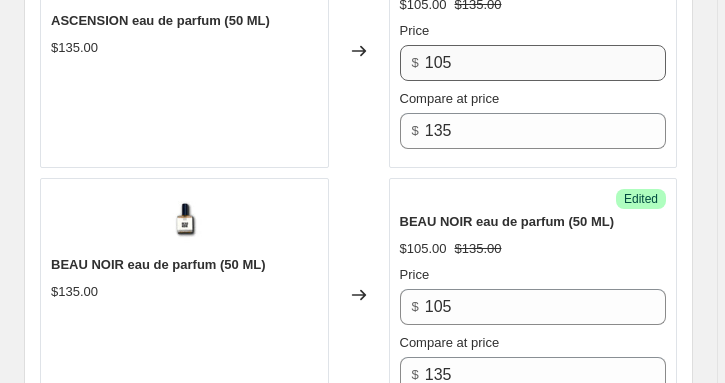 scroll, scrollTop: 1286, scrollLeft: 0, axis: vertical 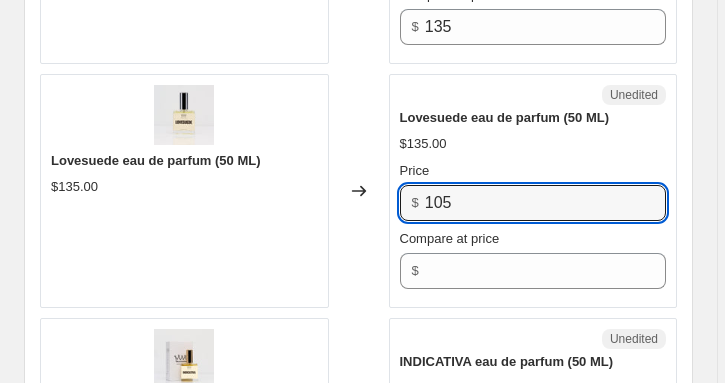 type on "105" 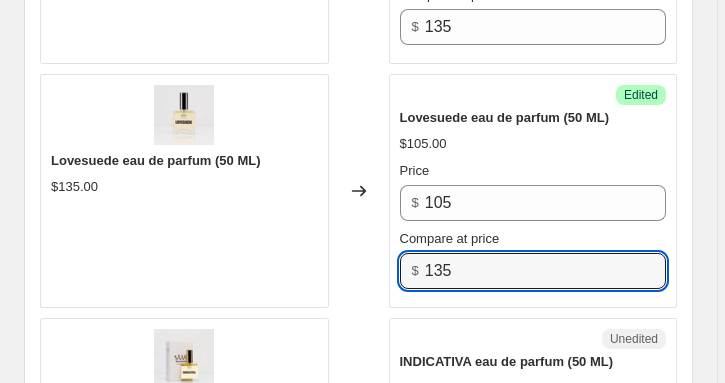 type on "135" 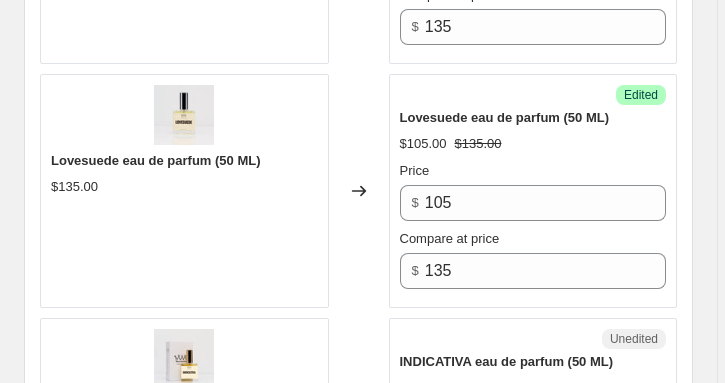 scroll, scrollTop: 1529, scrollLeft: 0, axis: vertical 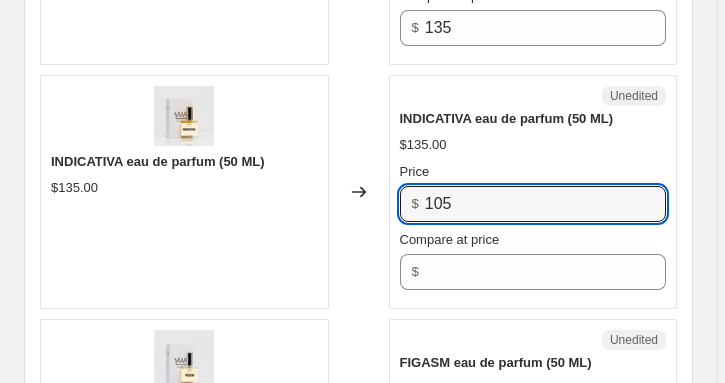 type on "105" 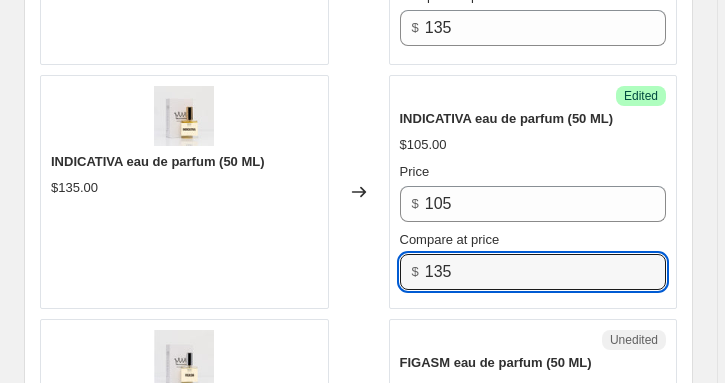 type on "135" 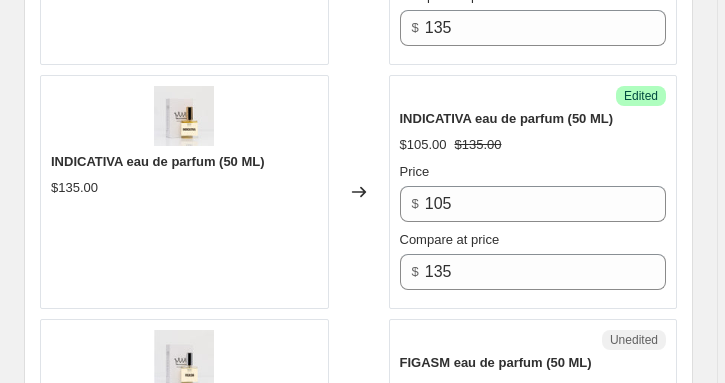 scroll, scrollTop: 1772, scrollLeft: 0, axis: vertical 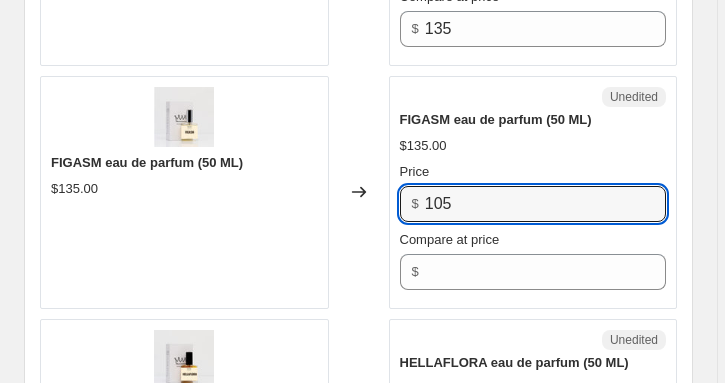type on "105" 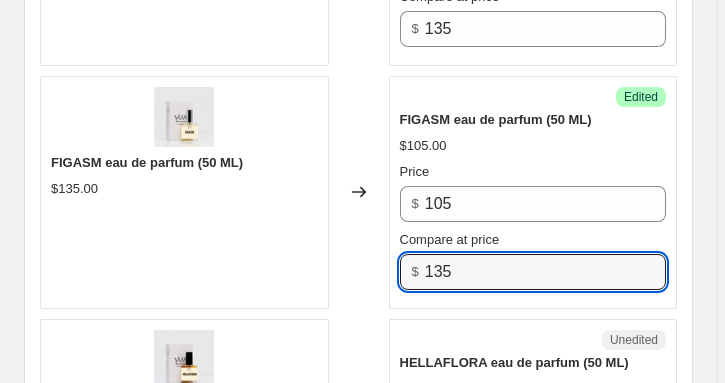 type on "135" 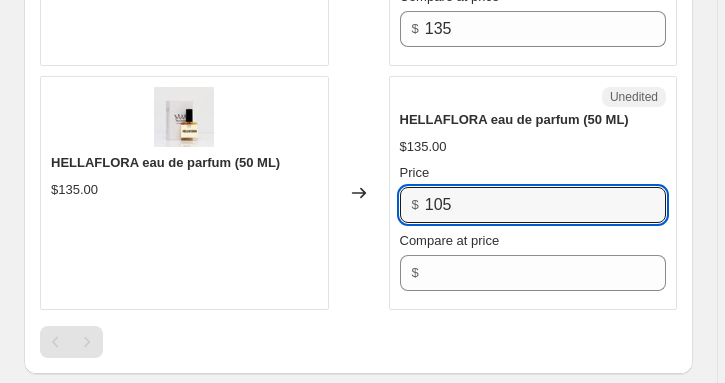 type on "105" 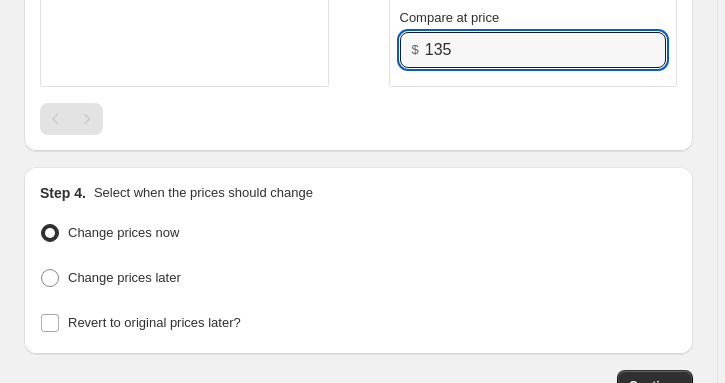 scroll, scrollTop: 2333, scrollLeft: 0, axis: vertical 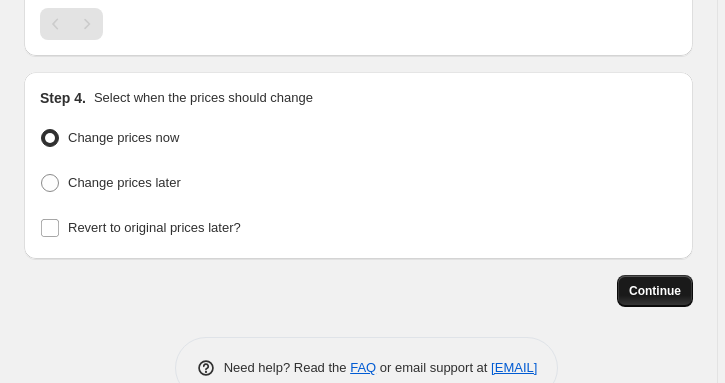 type on "135" 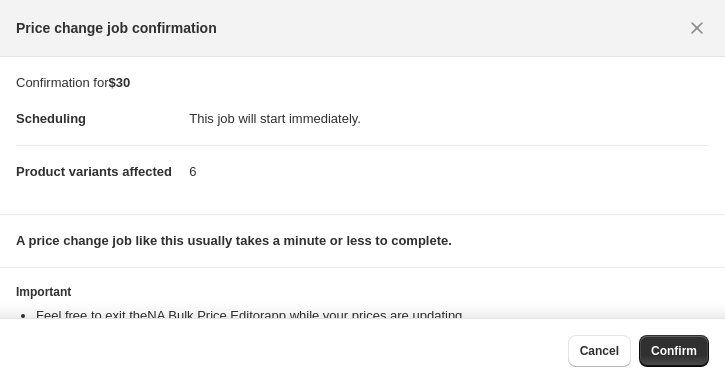 click on "Confirm" at bounding box center [674, 351] 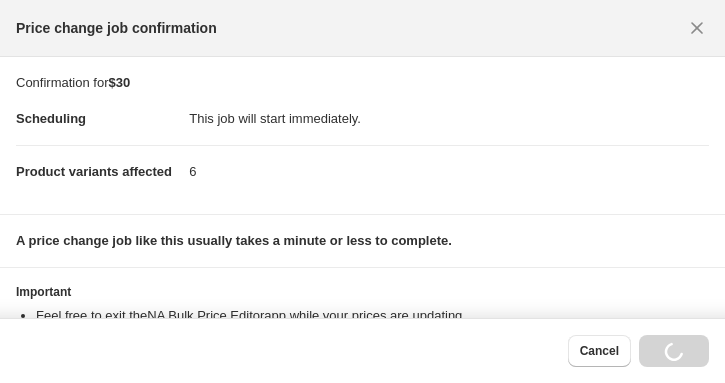 scroll, scrollTop: 2401, scrollLeft: 0, axis: vertical 